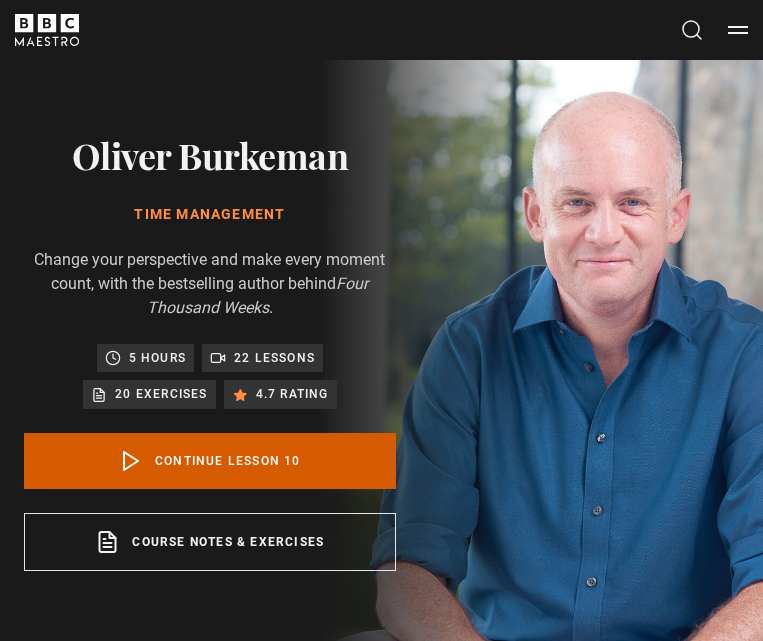 scroll, scrollTop: 0, scrollLeft: 0, axis: both 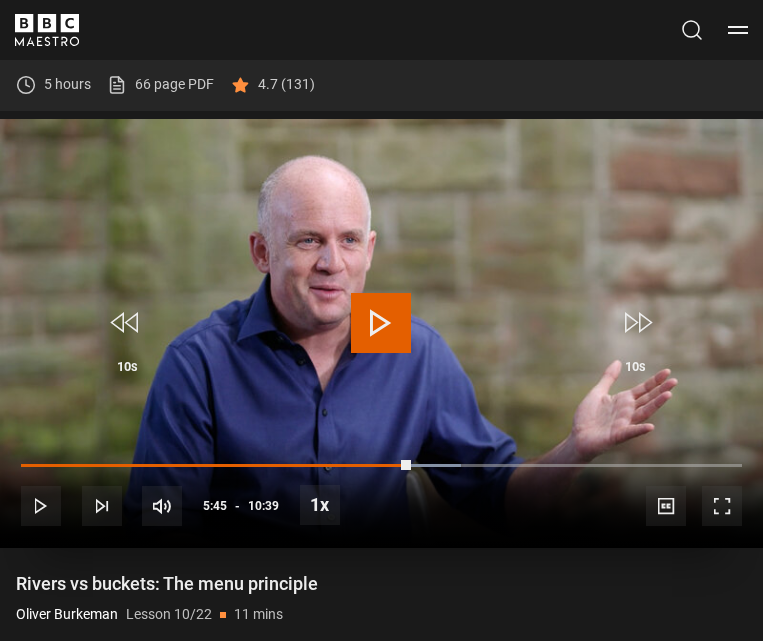 click at bounding box center [381, 323] 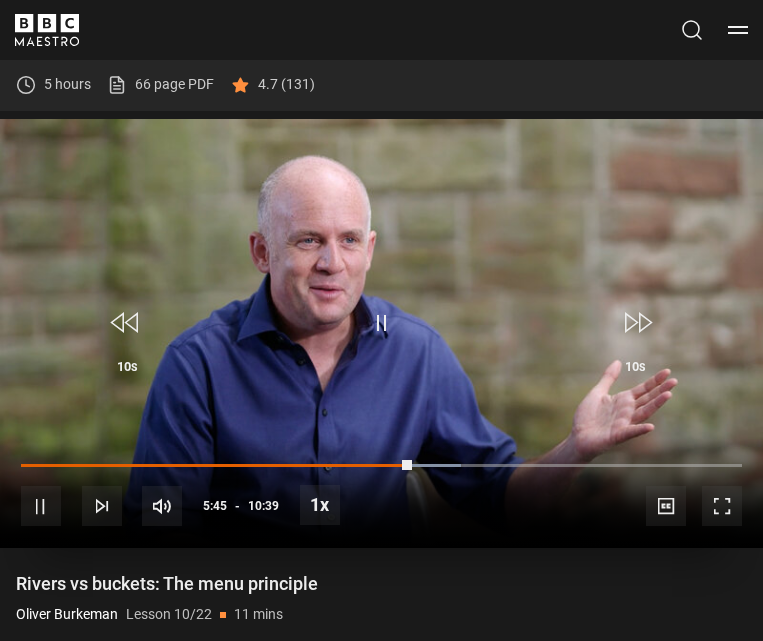 click at bounding box center [381, 323] 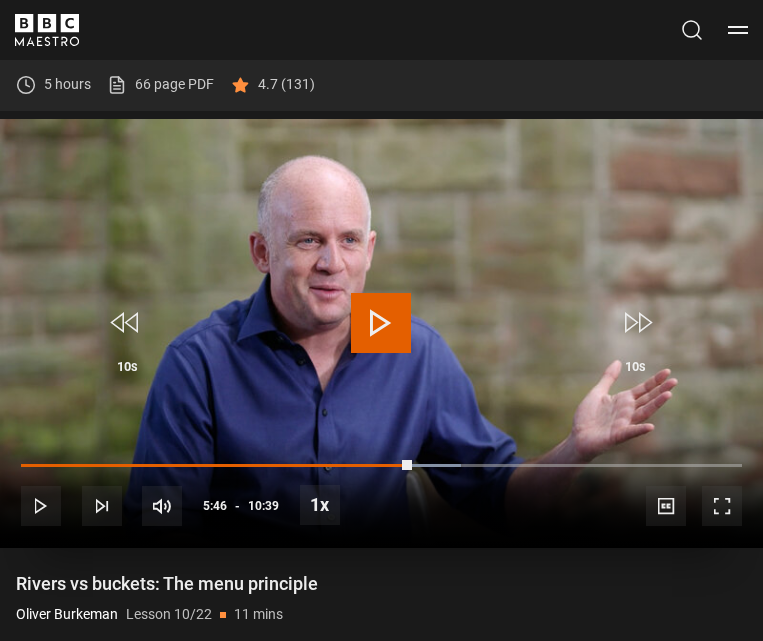click at bounding box center [381, 323] 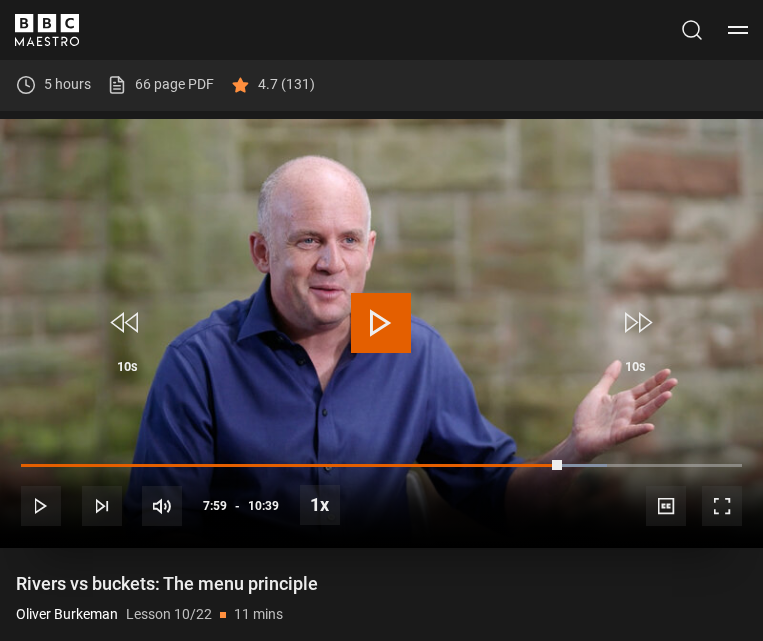 click at bounding box center [381, 333] 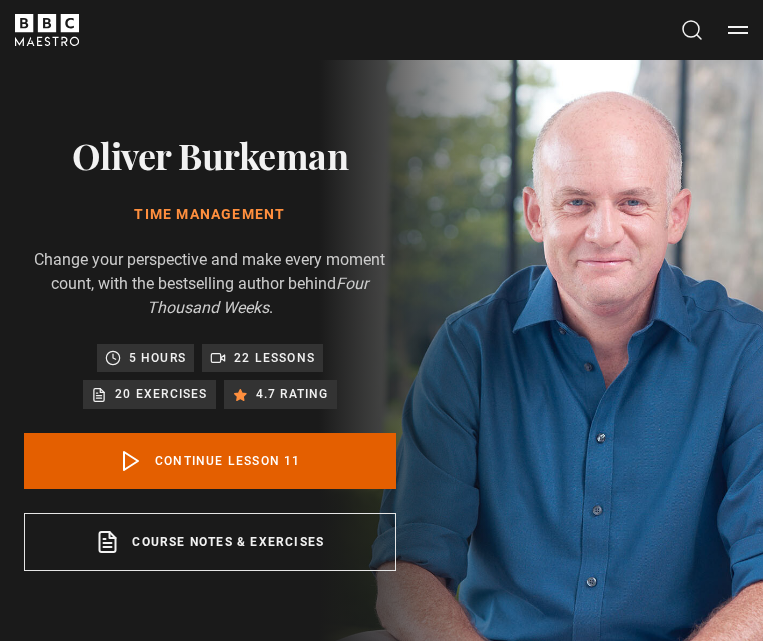 scroll, scrollTop: 0, scrollLeft: 0, axis: both 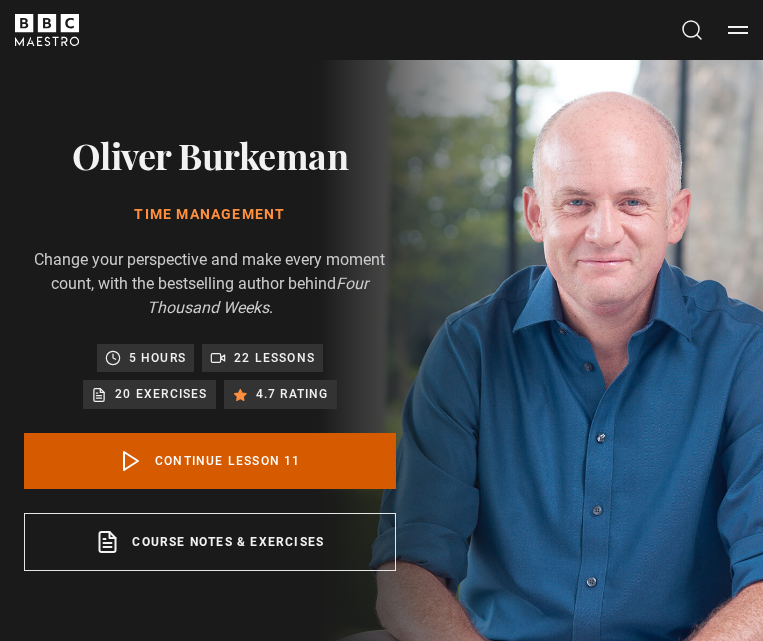 click on "Continue lesson 11" at bounding box center [210, 461] 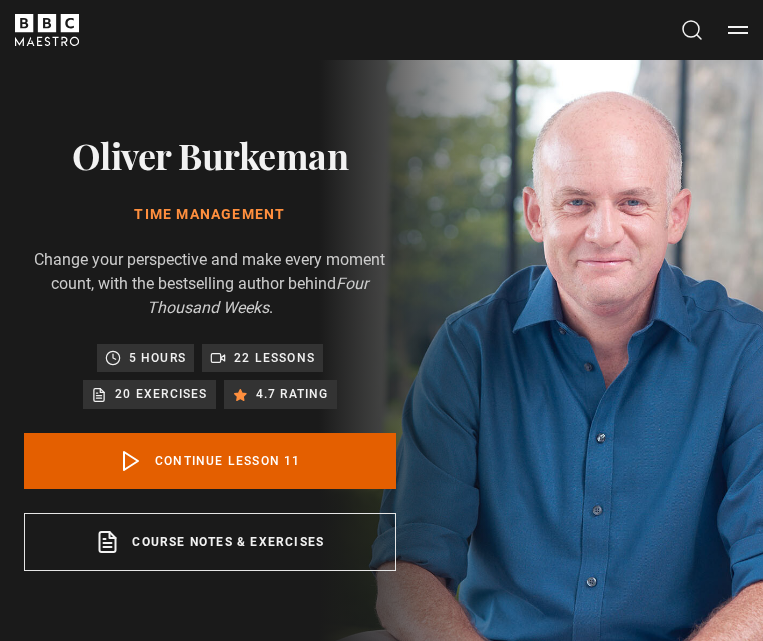 scroll, scrollTop: 641, scrollLeft: 0, axis: vertical 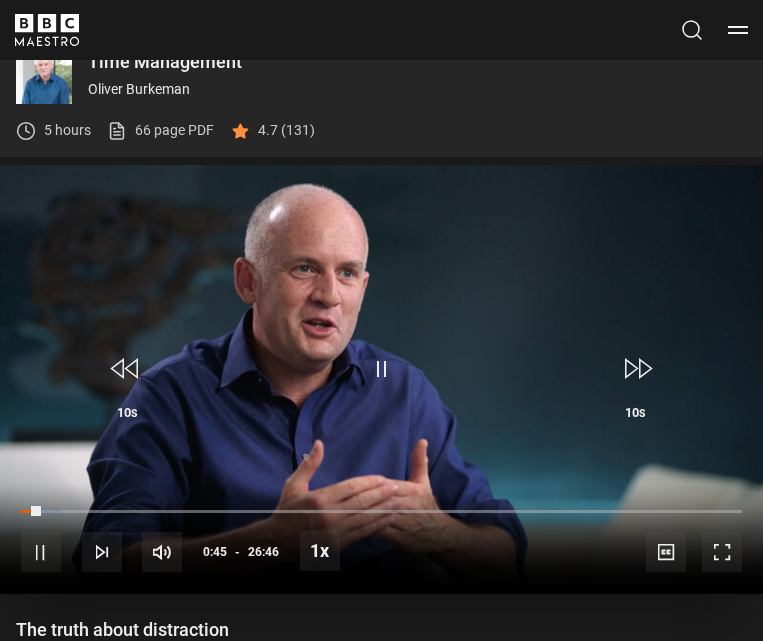 click on "10s Skip Back 10 seconds Pause 10s Skip Forward 10 seconds Loaded :  5.59% 07:34 00:45 Pause Mute Current Time  0:45 - Duration  26:46
[FIRST] [LAST]
Lesson 11
The truth about distraction
1x Playback Rate 2x 1.5x 1x , selected 0.5x Captions captions off , selected English  Captions" at bounding box center [381, 539] 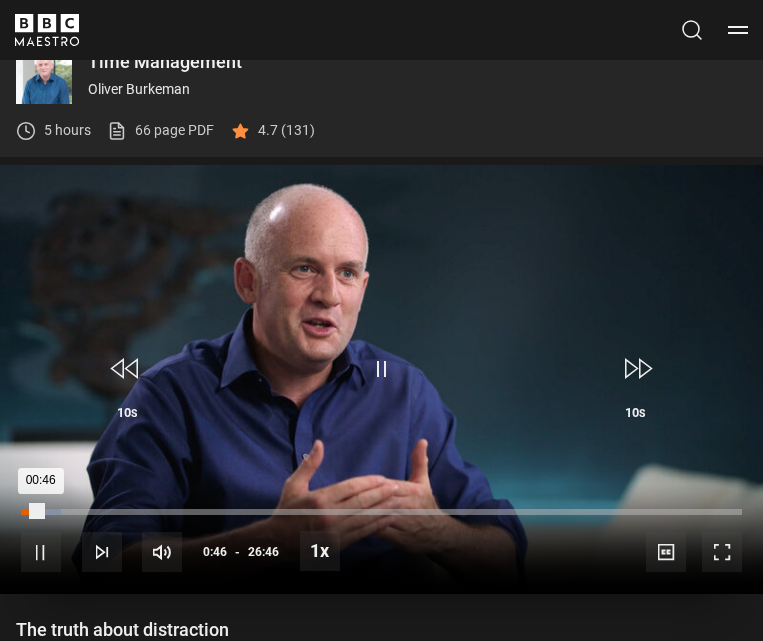 click on "Loaded :  5.59% 00:15 00:46" at bounding box center (381, 512) 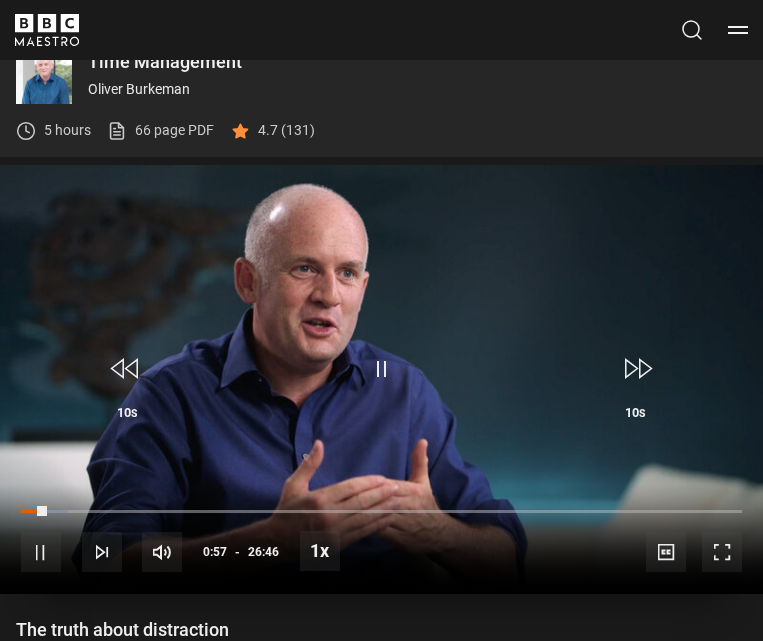 click at bounding box center [381, 369] 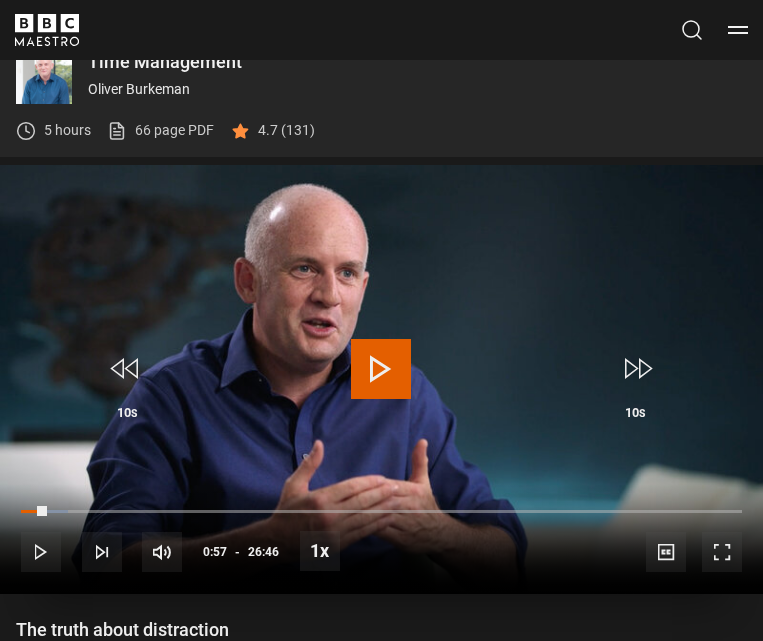 click at bounding box center (381, 369) 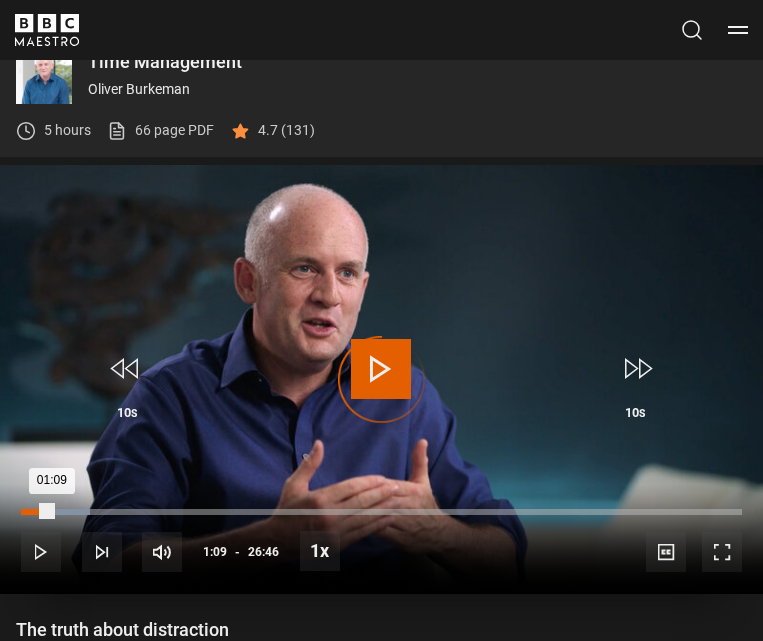 click on "Loaded :  9.64% 01:09 01:09" at bounding box center (381, 512) 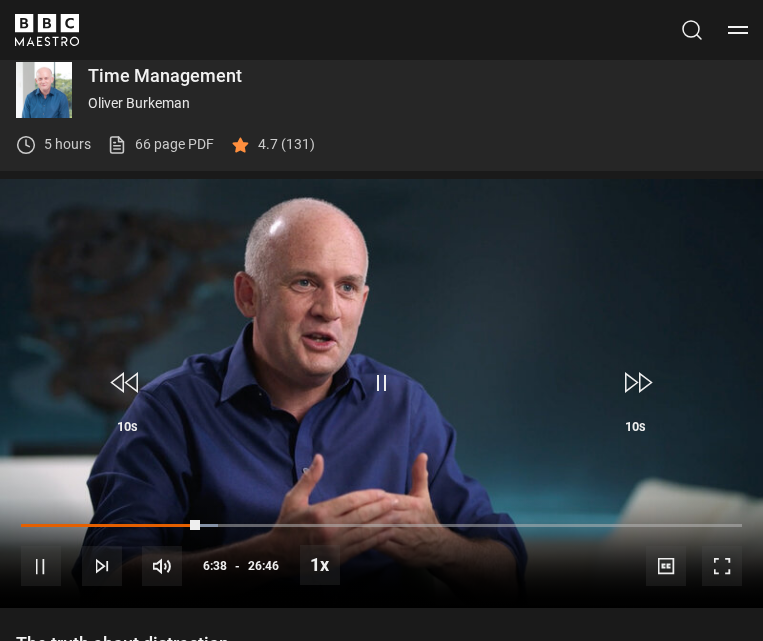 scroll, scrollTop: 620, scrollLeft: 0, axis: vertical 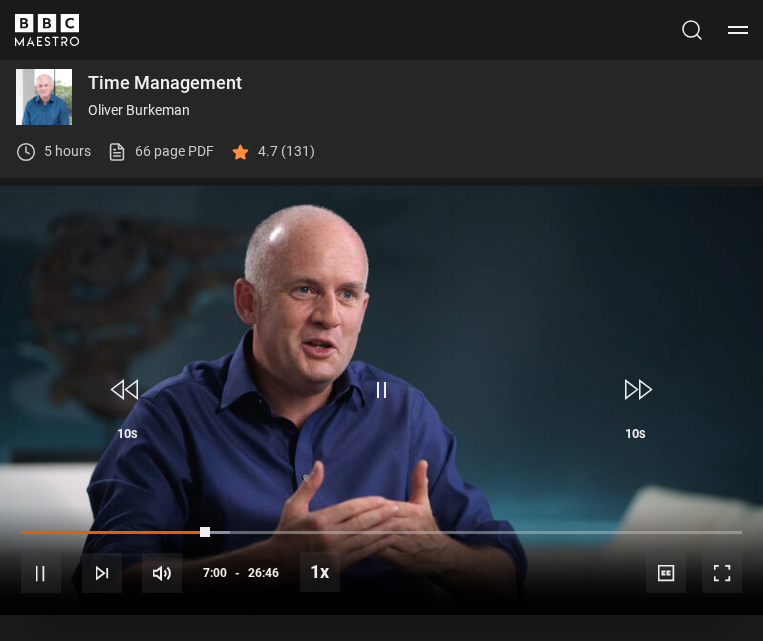 click at bounding box center (381, 390) 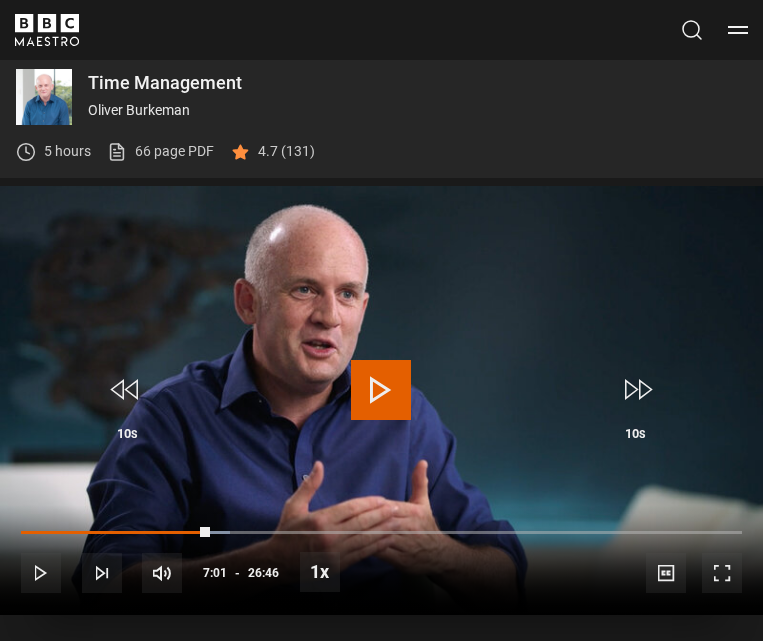 click at bounding box center (381, 390) 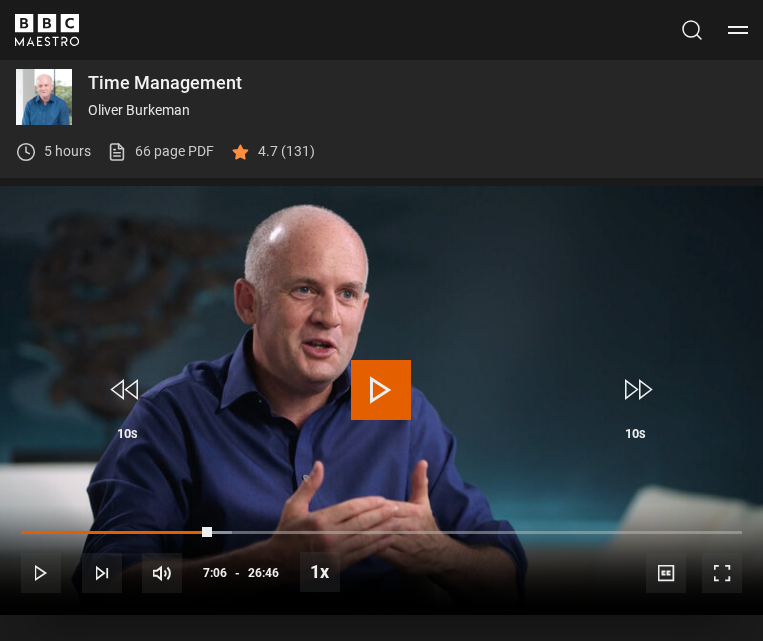 click at bounding box center [381, 390] 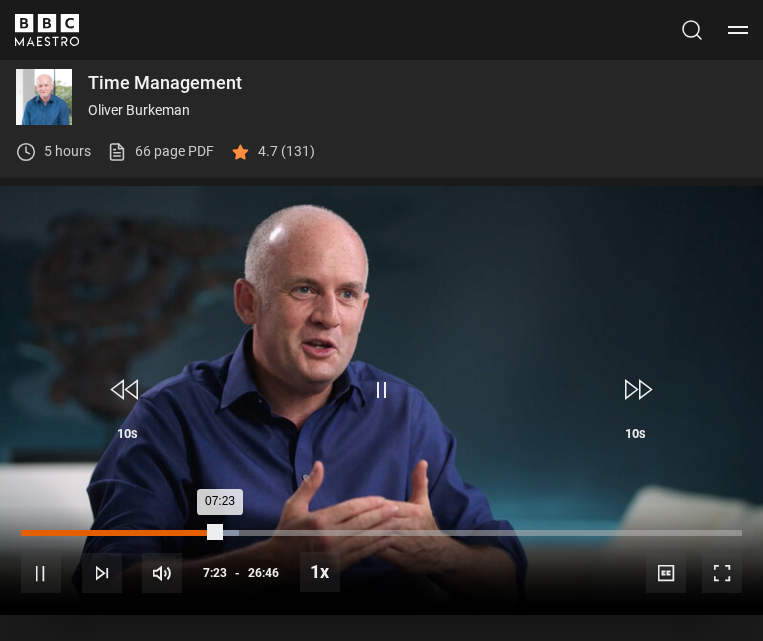 click on "Loaded :  30.20% 06:56 07:23" at bounding box center (381, 533) 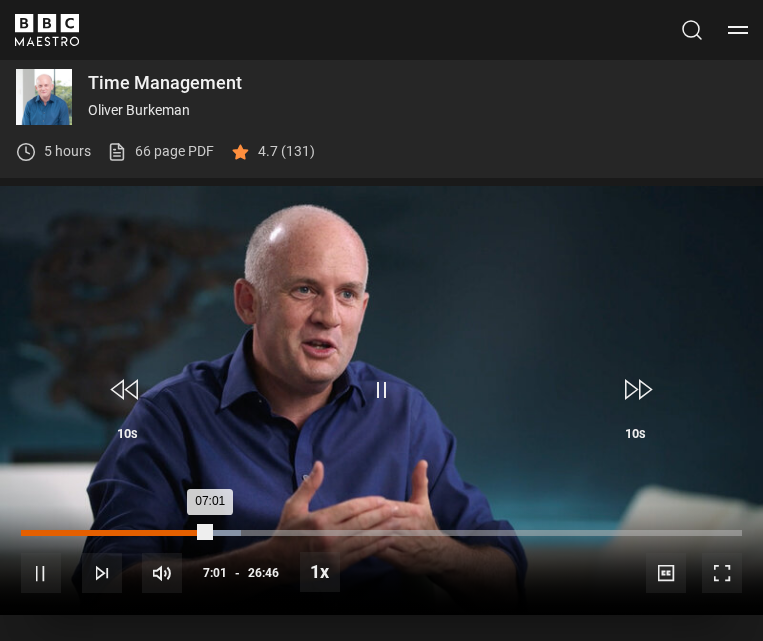 click on "Loaded :  30.51% 06:29 07:01" at bounding box center [381, 533] 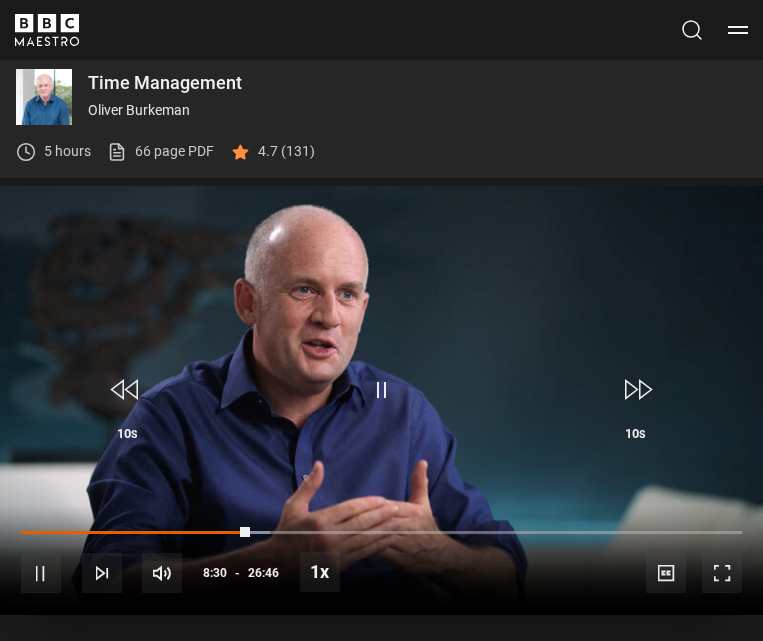 click at bounding box center [381, 390] 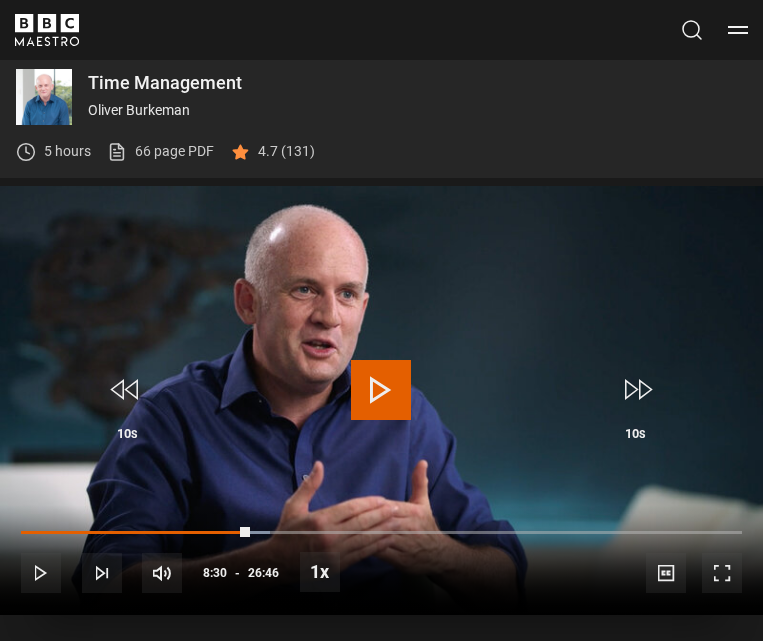 click at bounding box center [381, 390] 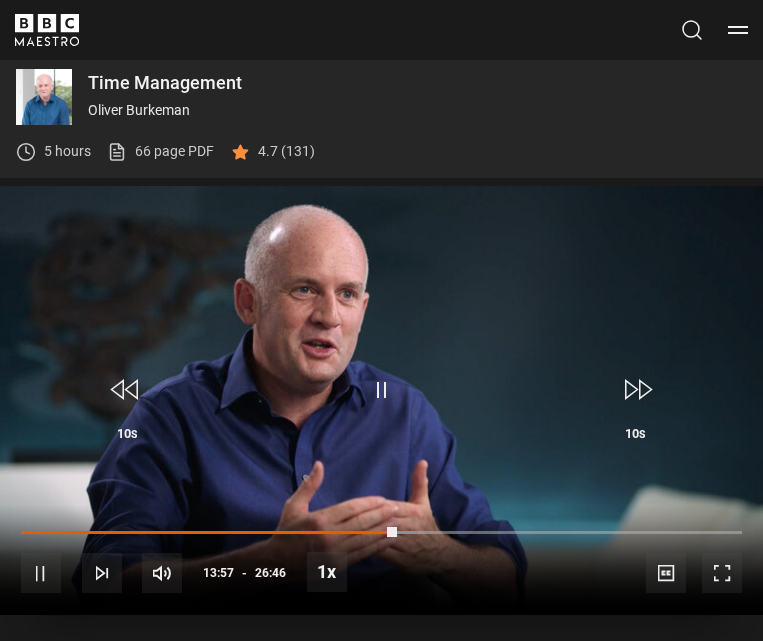 click at bounding box center (381, 390) 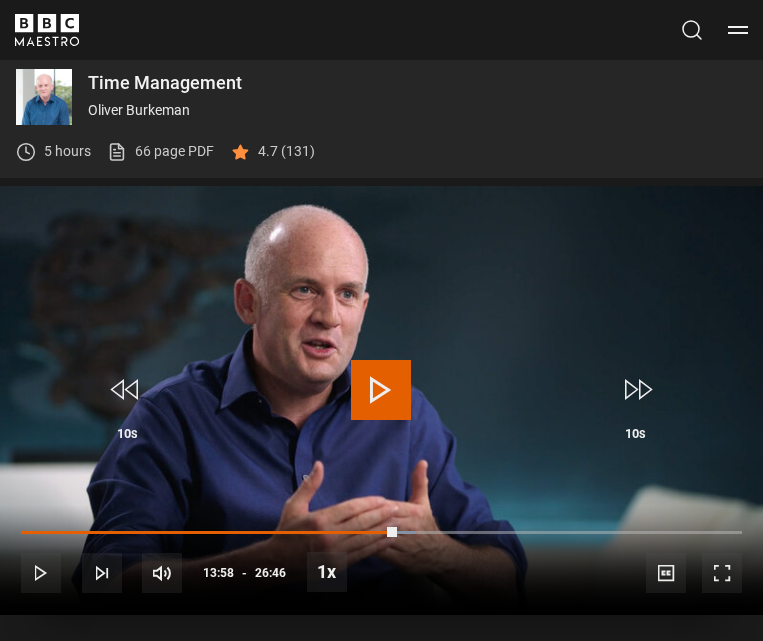 click at bounding box center [381, 390] 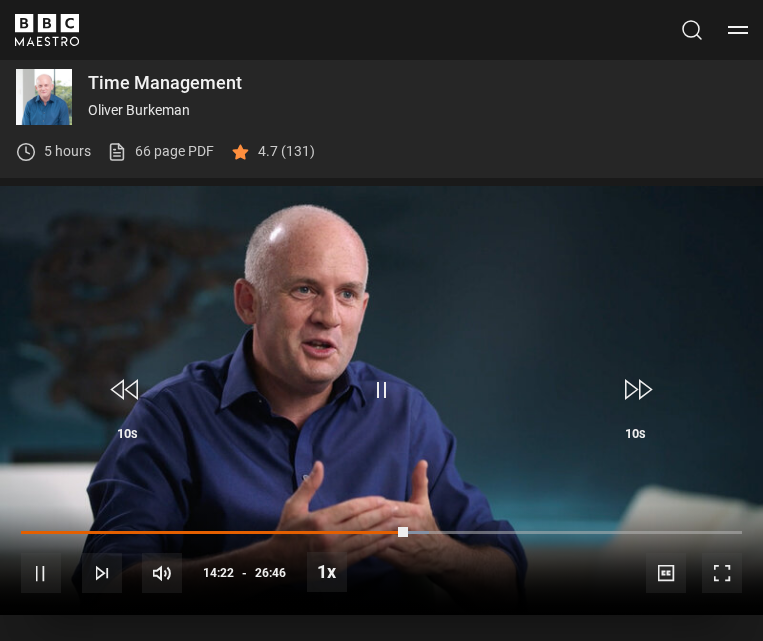 click at bounding box center (381, 390) 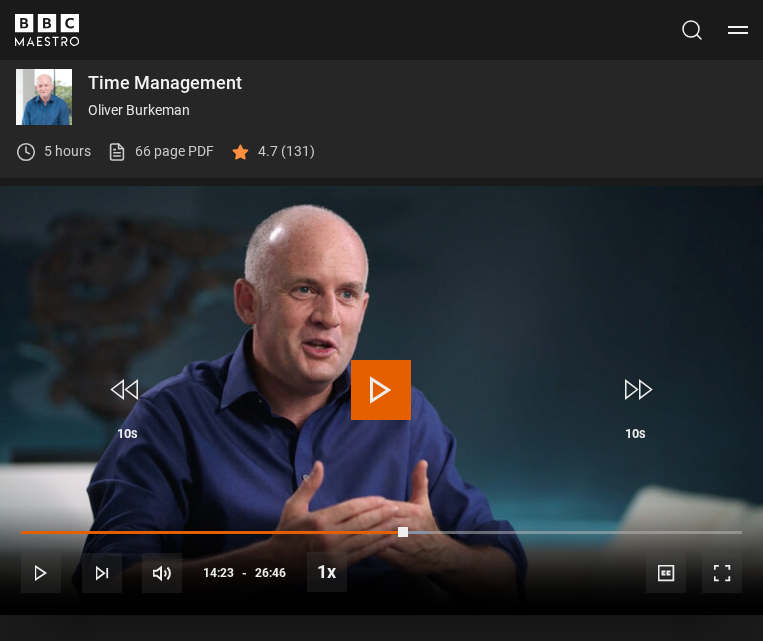 click at bounding box center (381, 390) 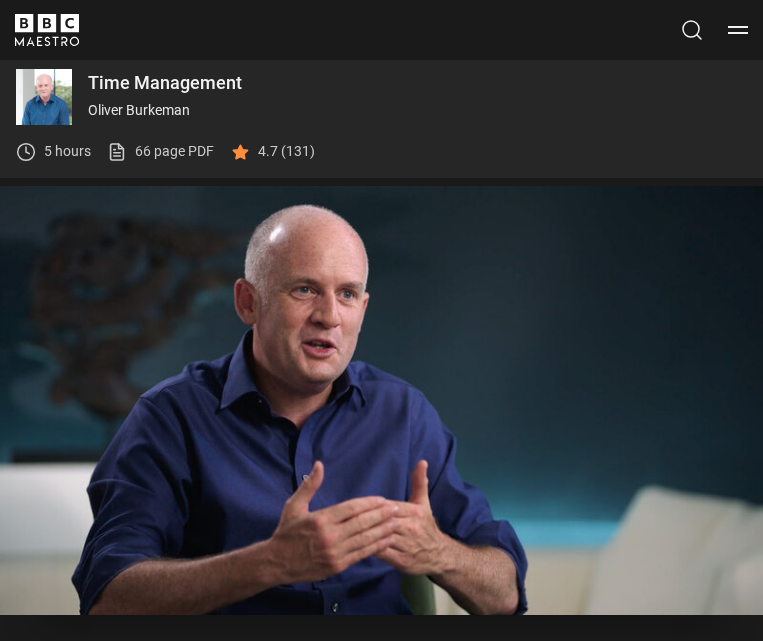 click at bounding box center [381, 390] 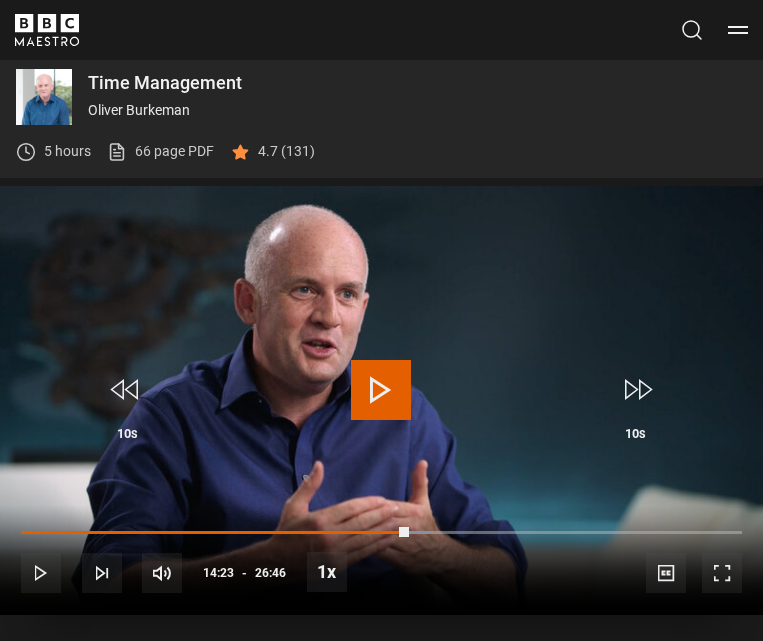 click at bounding box center (381, 390) 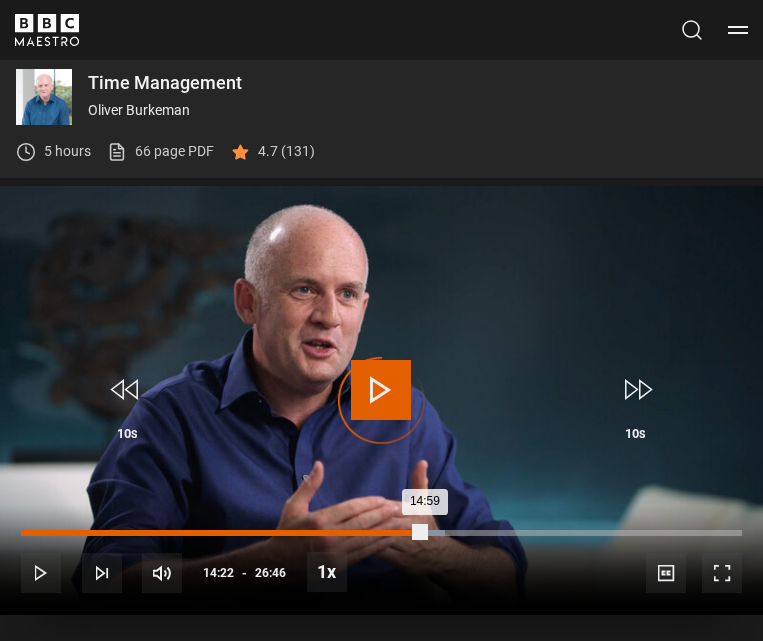 click on "14:19" at bounding box center (408, 533) 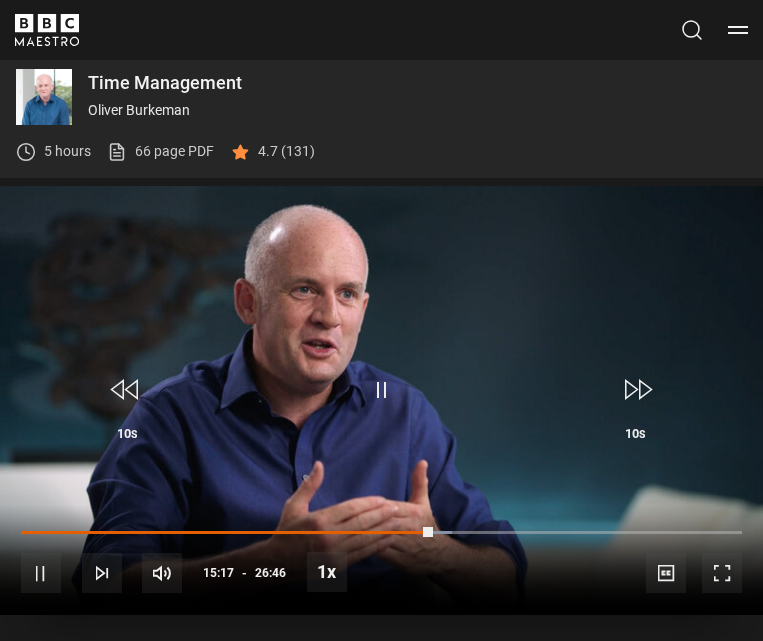 click at bounding box center (381, 390) 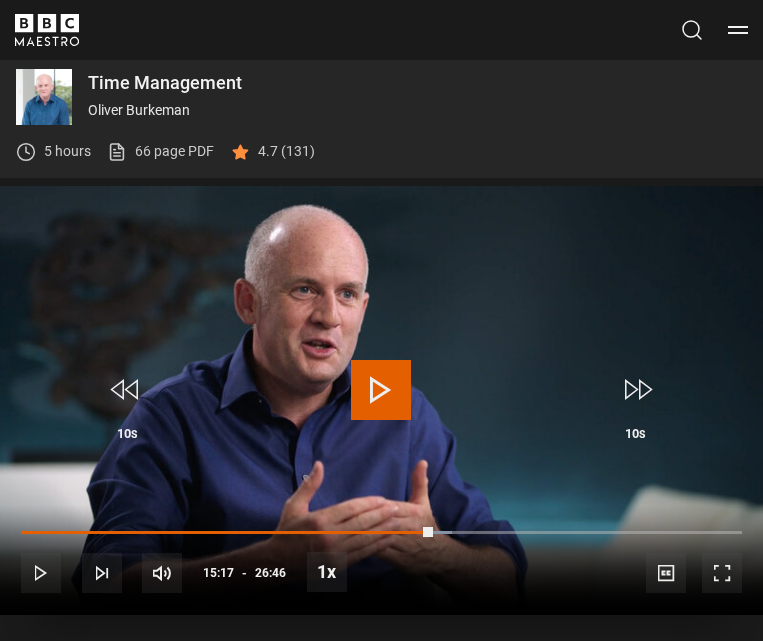 click at bounding box center (381, 390) 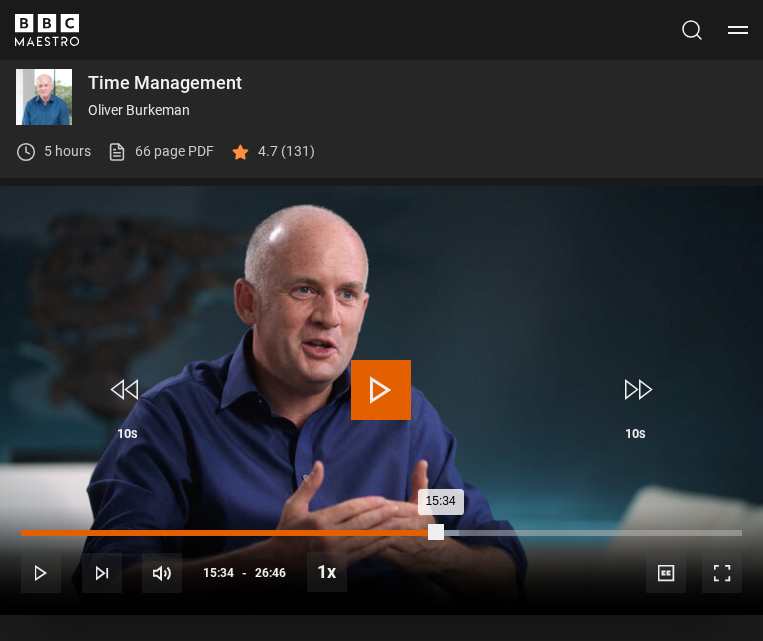 click on "Loaded :  60.70% 14:57 15:34" at bounding box center (381, 533) 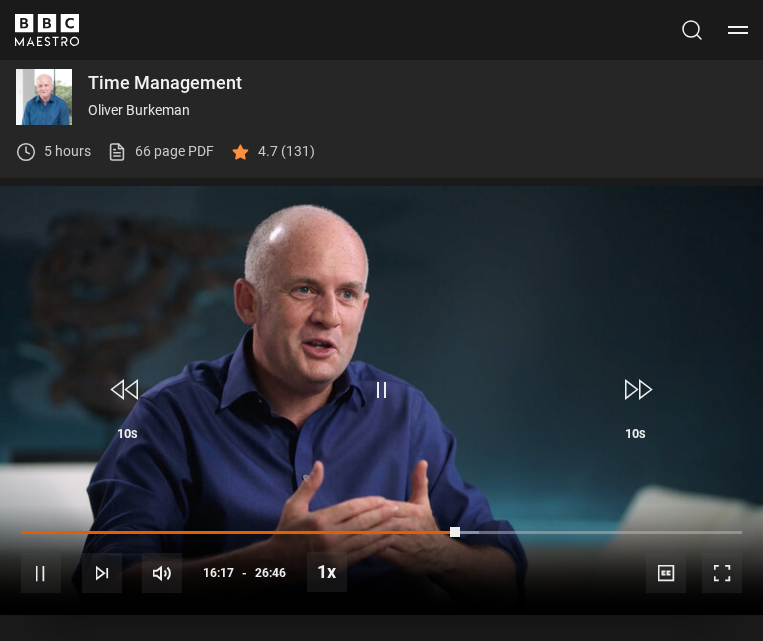click at bounding box center [381, 390] 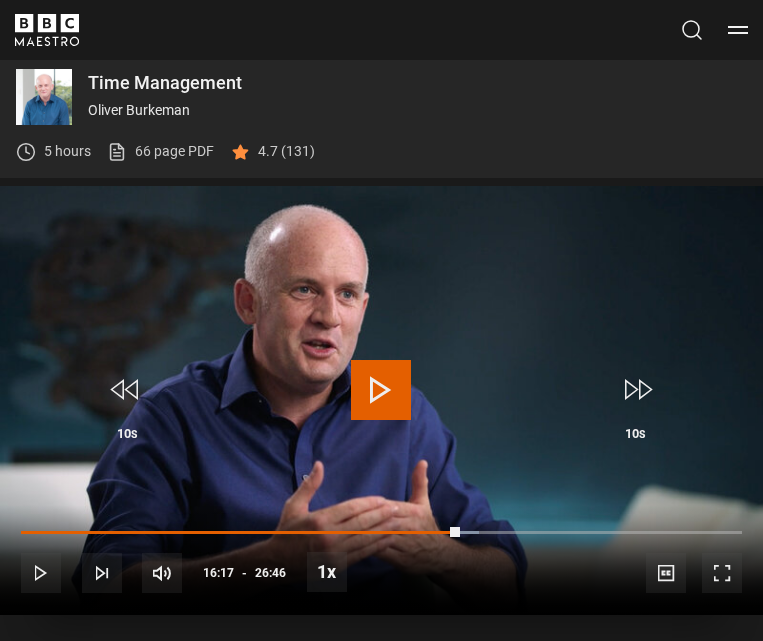 click at bounding box center (381, 390) 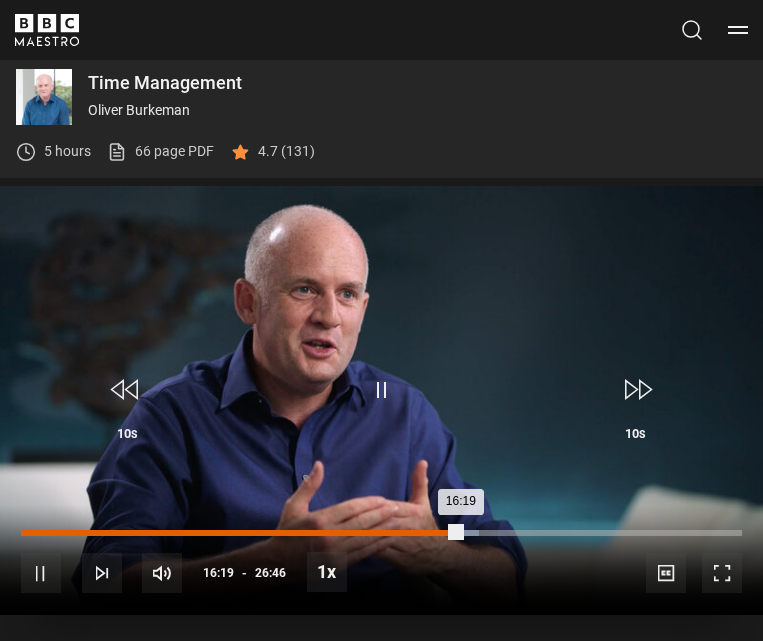 click on "Loaded :  63.49% 15:53 16:19" at bounding box center [381, 533] 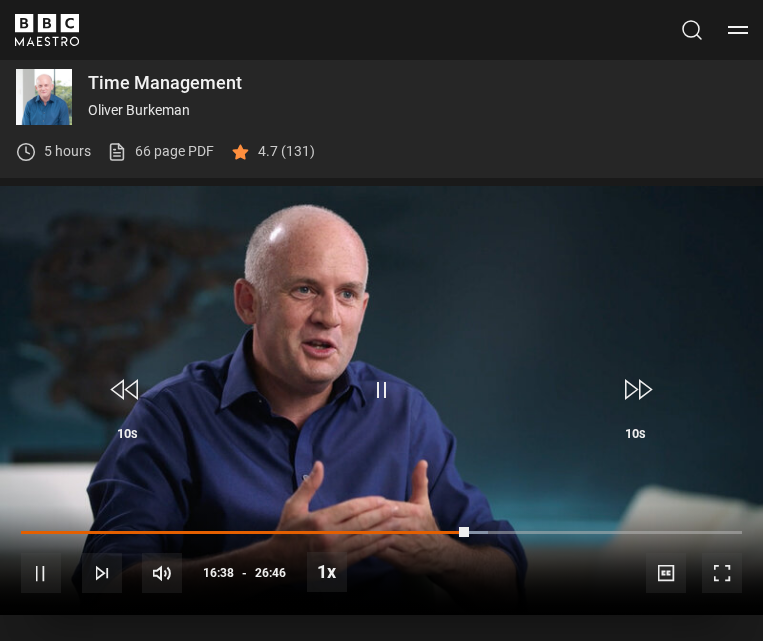 click at bounding box center (381, 390) 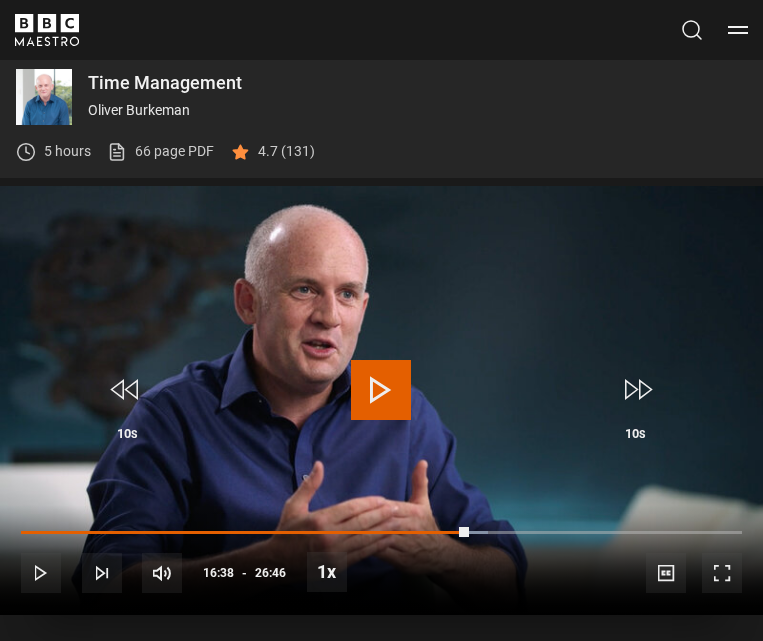 click at bounding box center [381, 390] 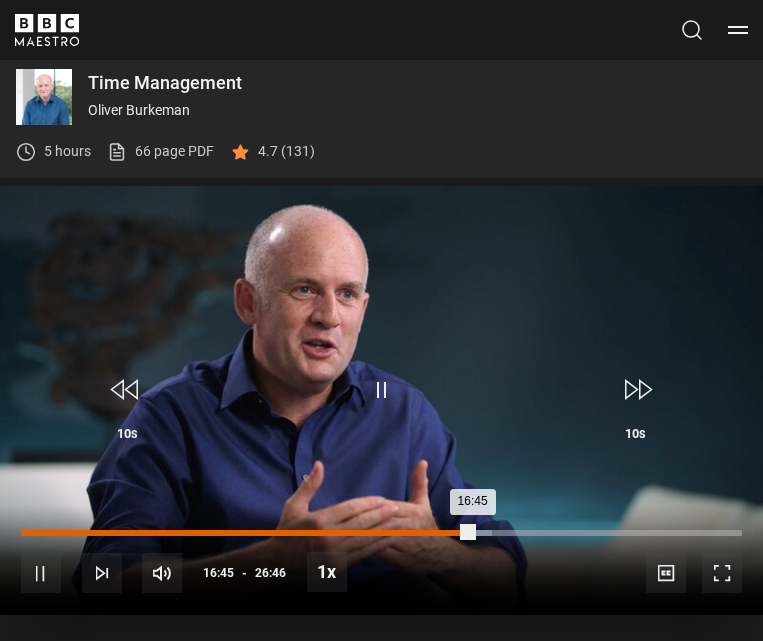 click on "Loaded :  65.35% 15:48 16:45" at bounding box center (381, 533) 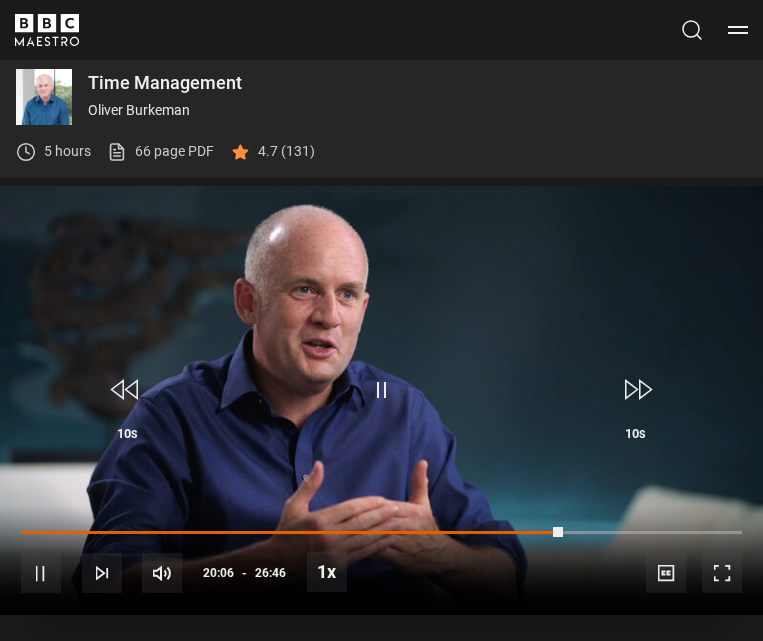 click at bounding box center [41, 573] 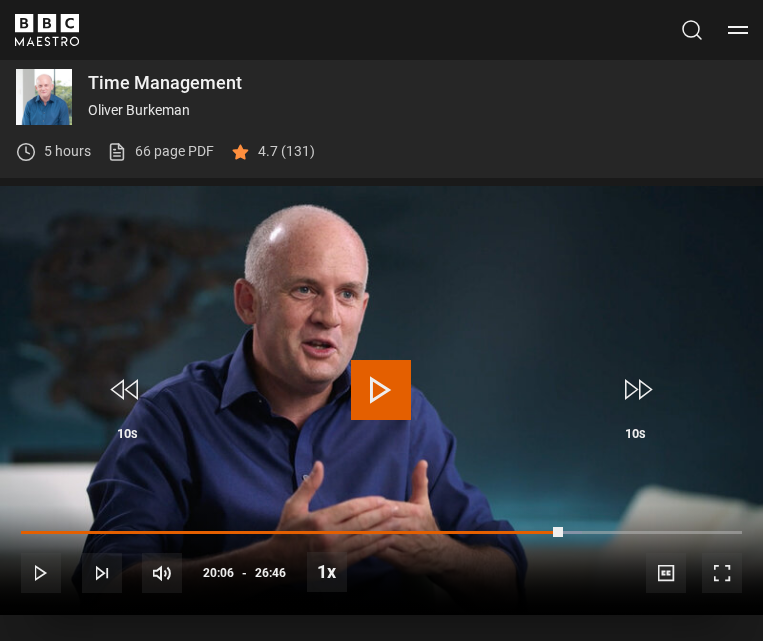 click at bounding box center [381, 390] 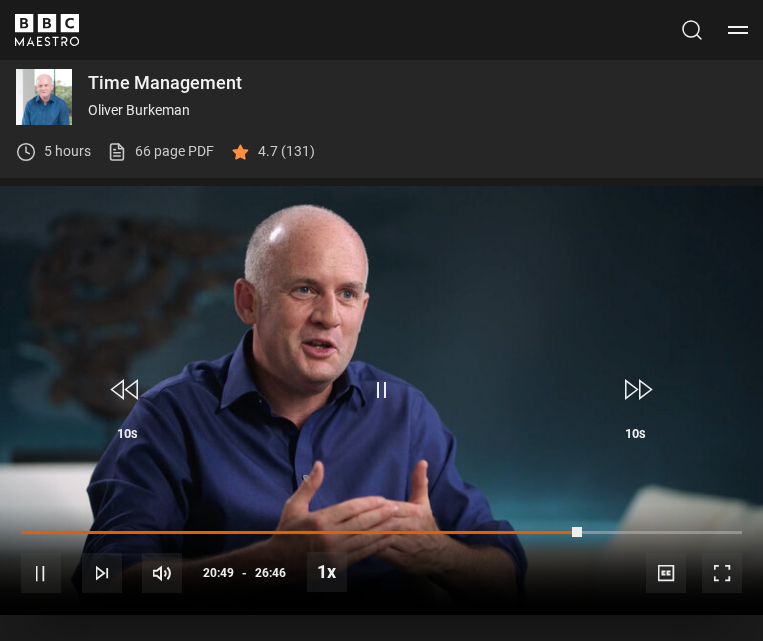 click at bounding box center (381, 390) 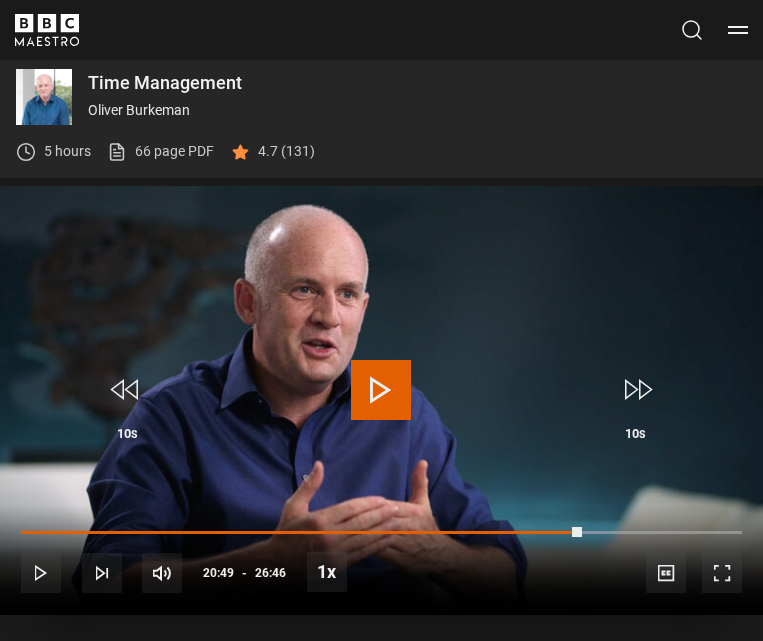 click at bounding box center [381, 390] 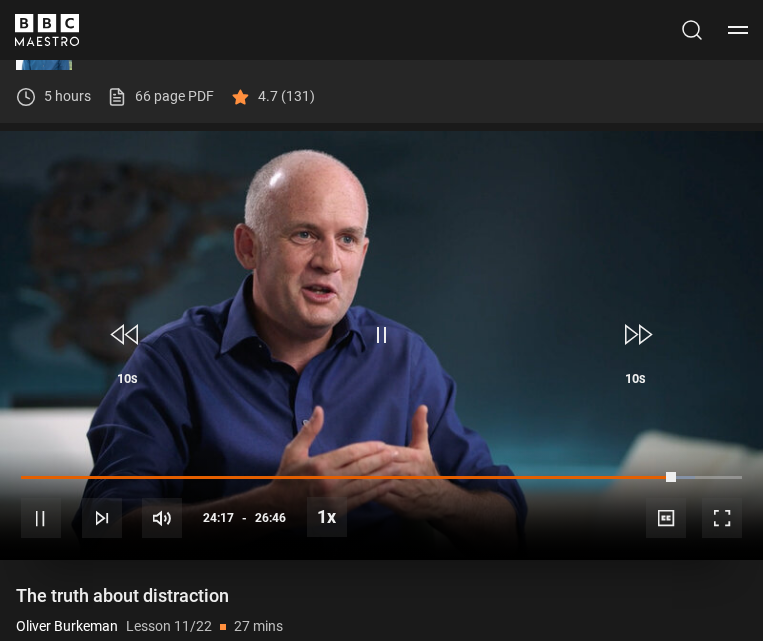 scroll, scrollTop: 688, scrollLeft: 0, axis: vertical 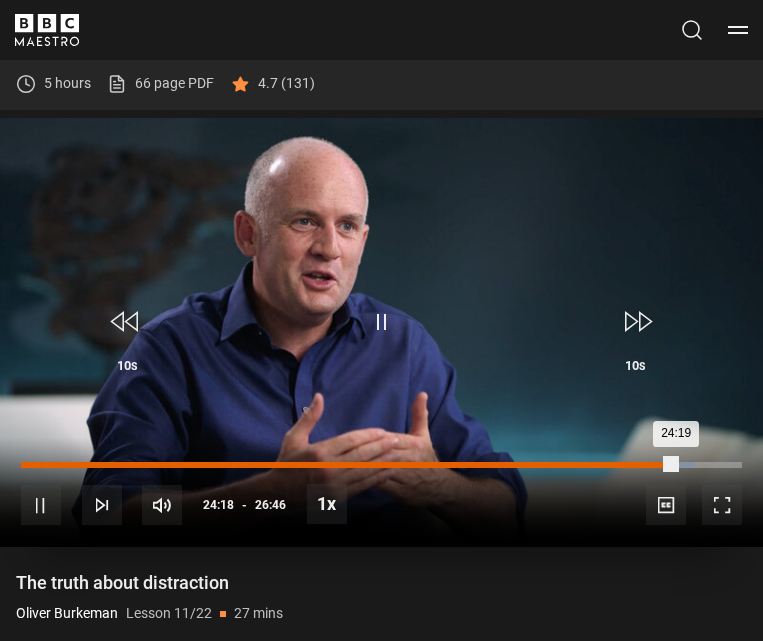 click on "Loaded :  93.39% 23:50 24:19" at bounding box center (381, 465) 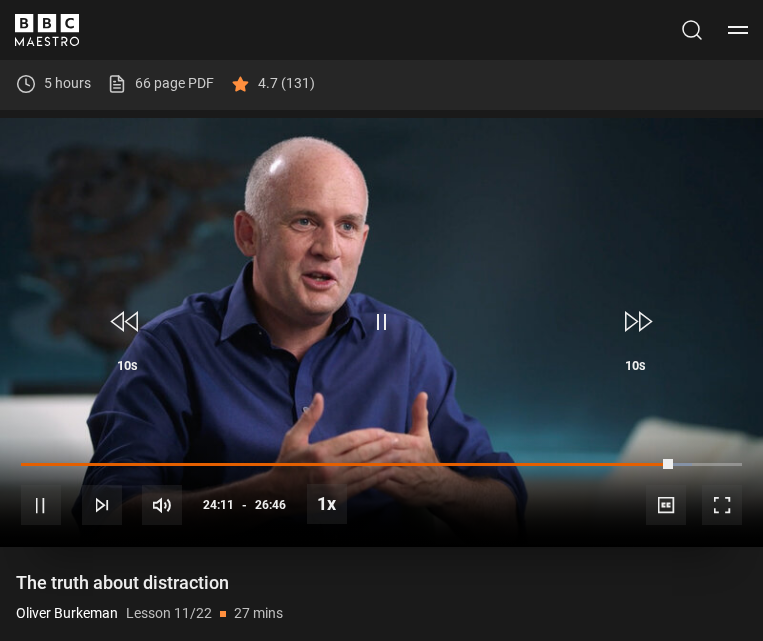 click at bounding box center [381, 322] 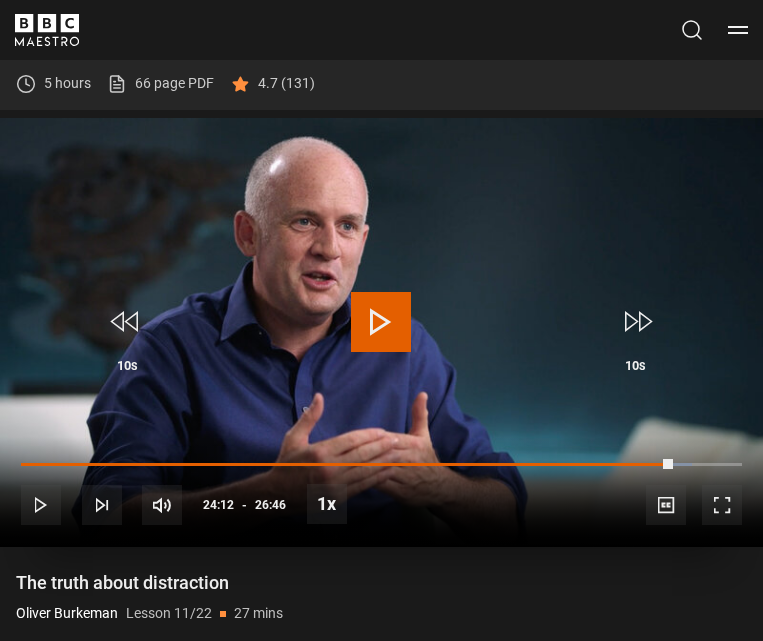 click at bounding box center [381, 322] 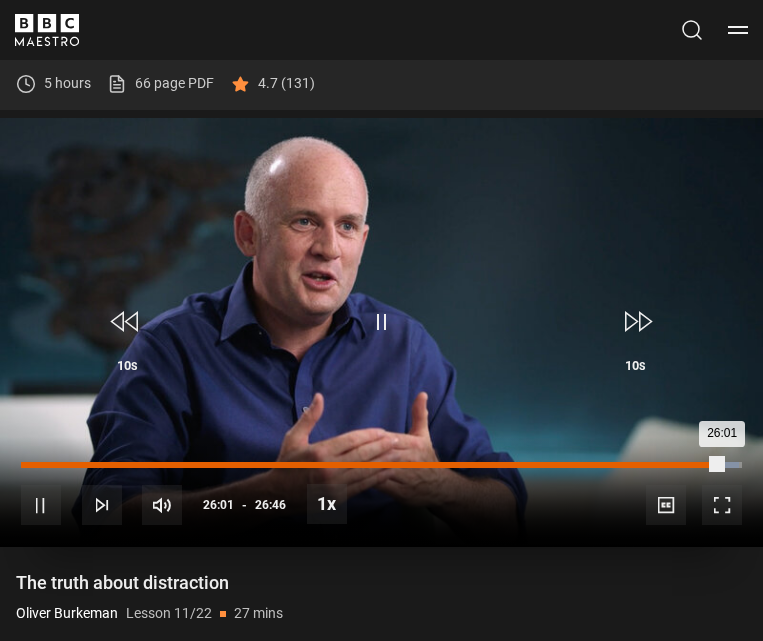 click on "Loaded :  99.61% 25:25 26:01" at bounding box center [381, 465] 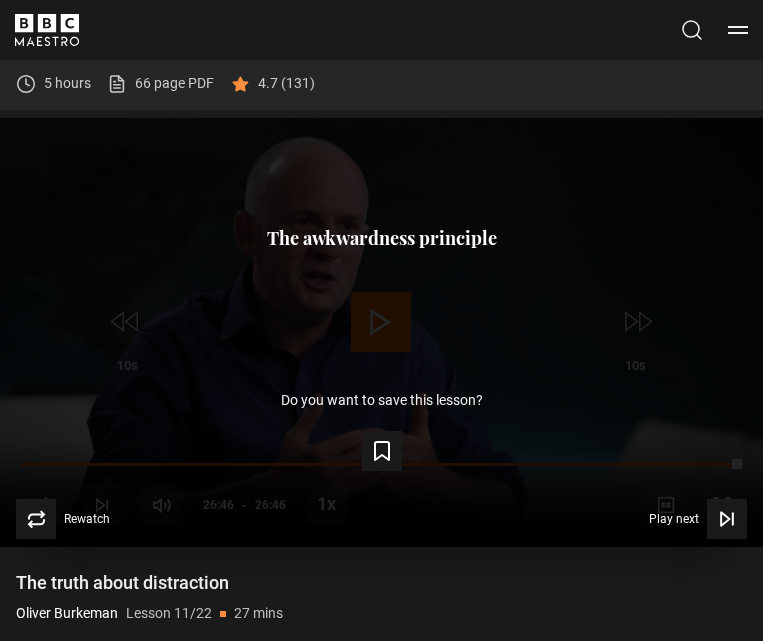 click on "Save lesson" at bounding box center [381, 447] 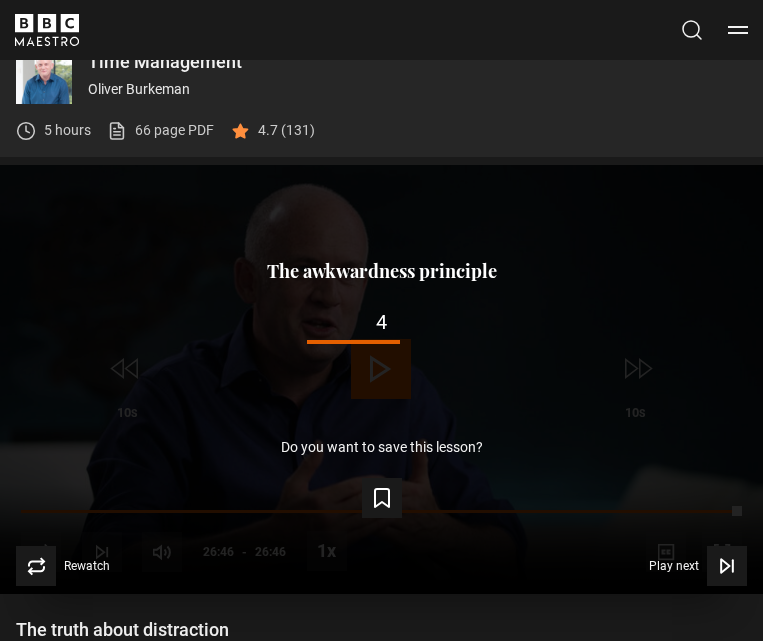 scroll, scrollTop: 649, scrollLeft: 0, axis: vertical 